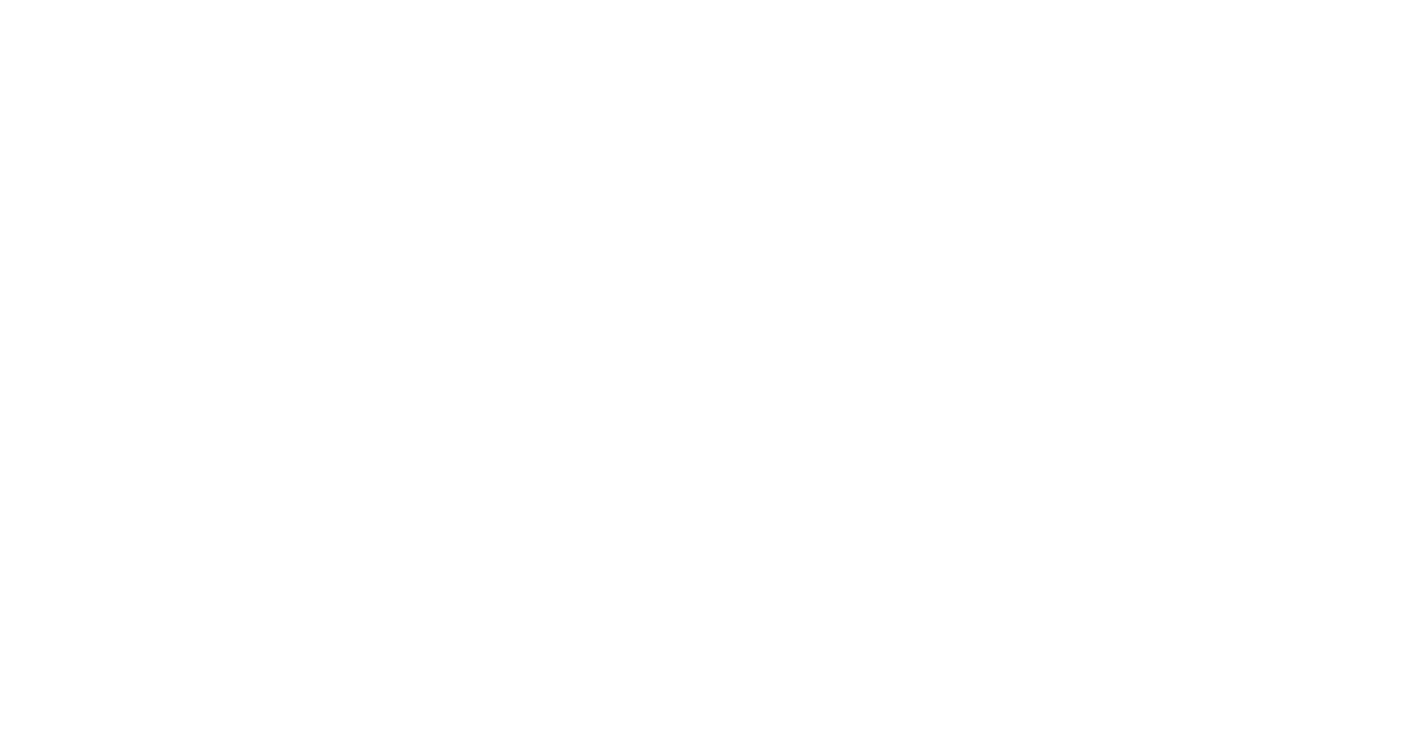 scroll, scrollTop: 0, scrollLeft: 0, axis: both 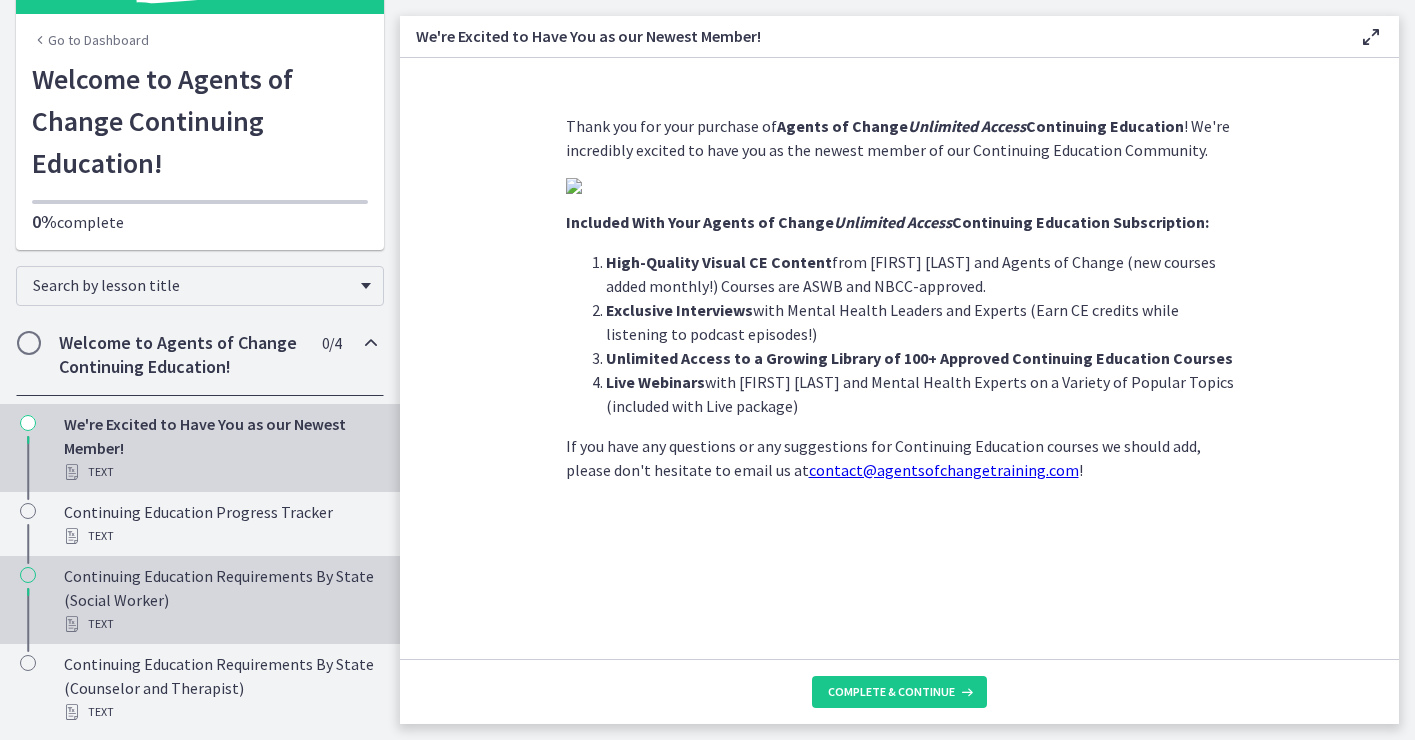 click on "Continuing Education Requirements By State (Social Worker)
Text" at bounding box center [220, 600] 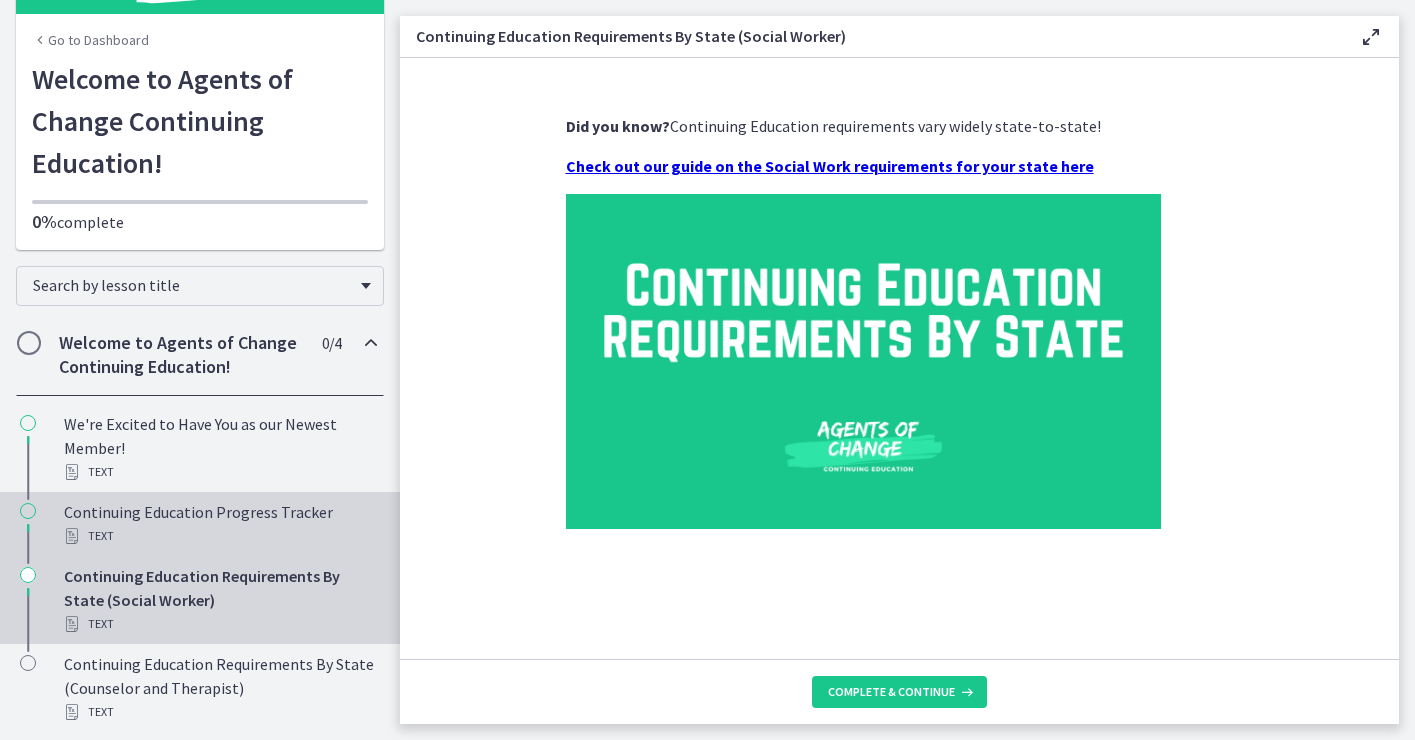 click on "Continuing Education Progress Tracker
Text" at bounding box center (220, 524) 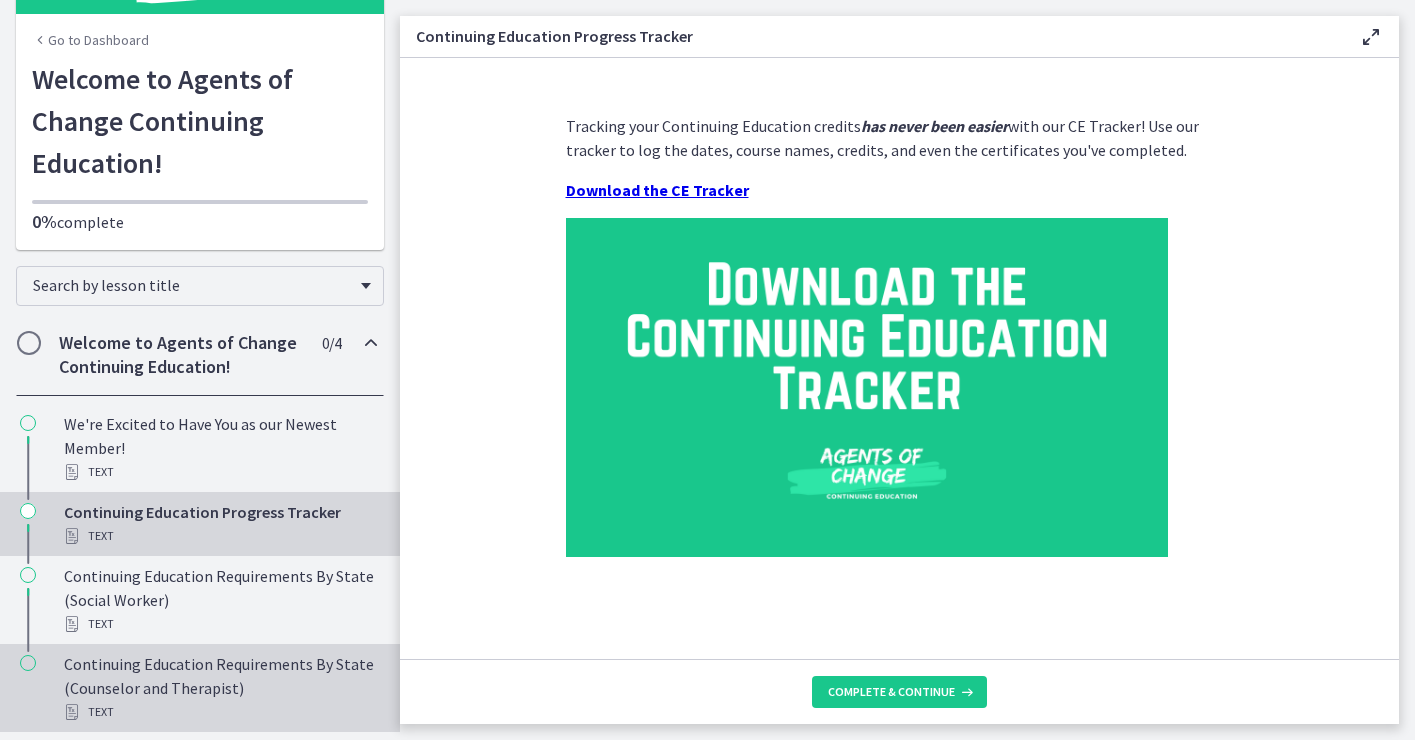 click on "Continuing Education Requirements By State (Counselor and Therapist)
Text" at bounding box center [220, 688] 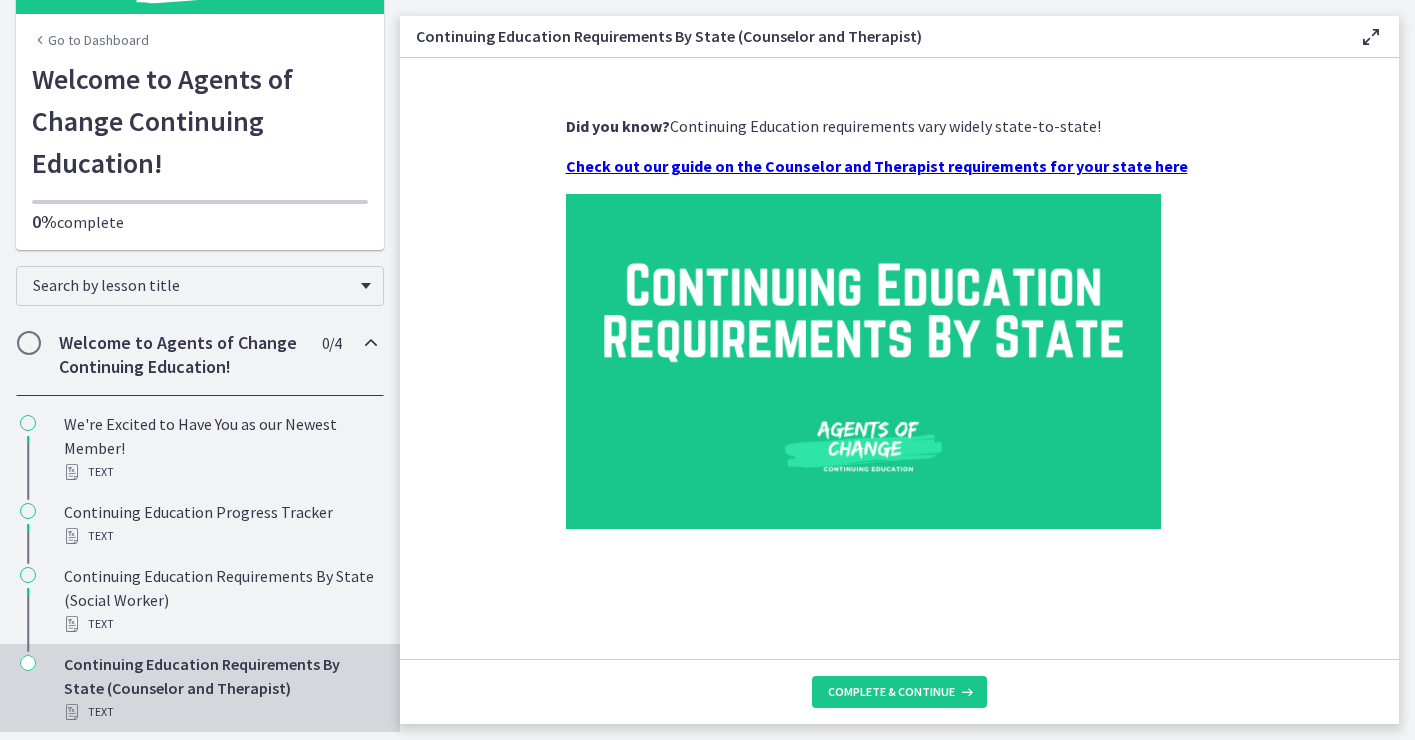 click on "Check out our guide on the Counselor and Therapist requirements for your state here" at bounding box center (877, 166) 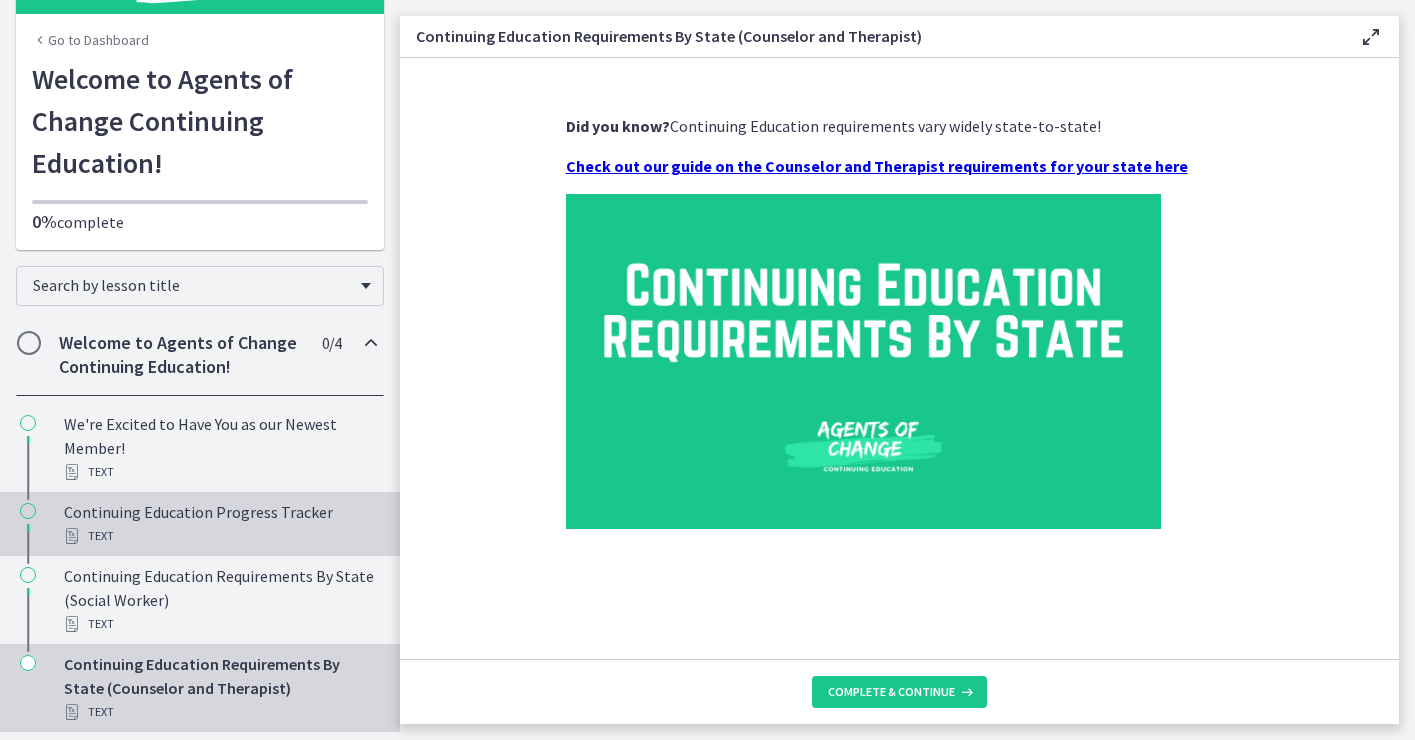 click on "Text" at bounding box center (220, 536) 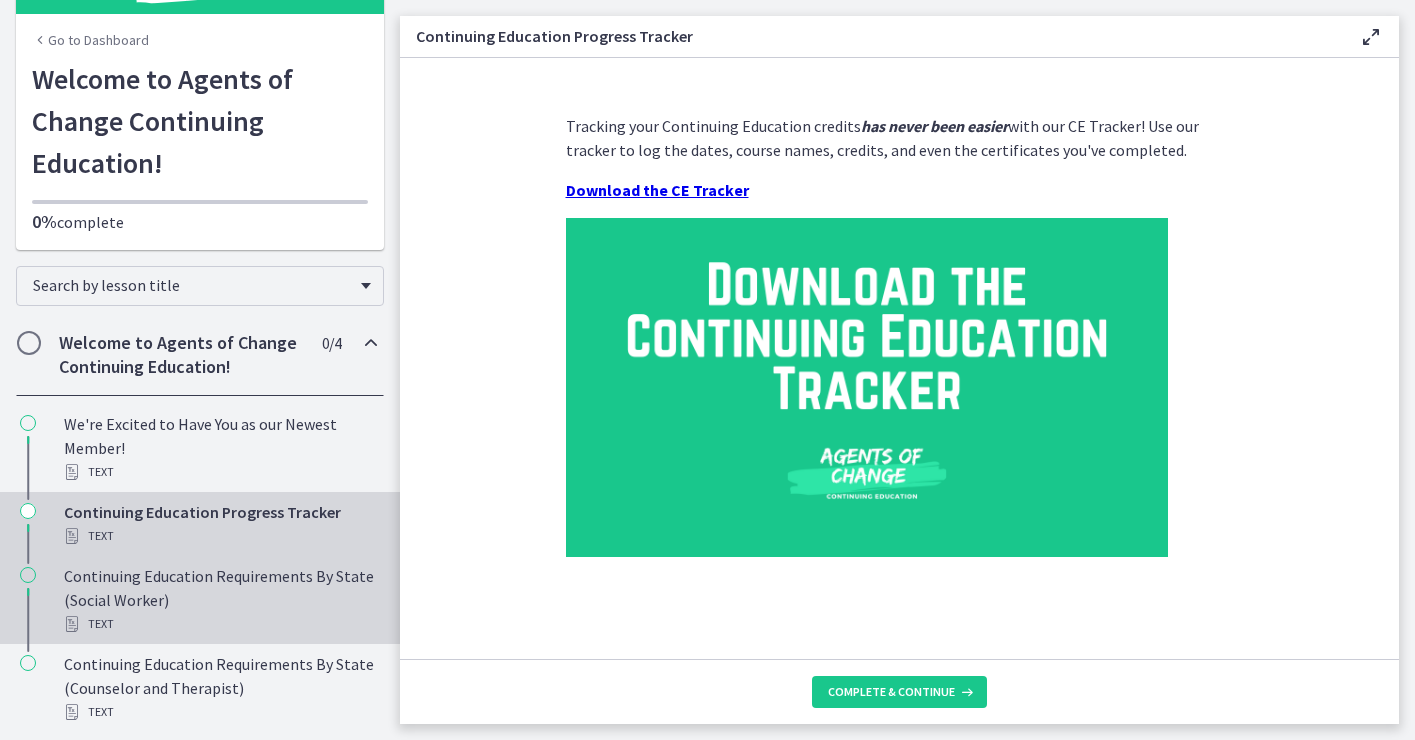 click on "Text" at bounding box center [220, 624] 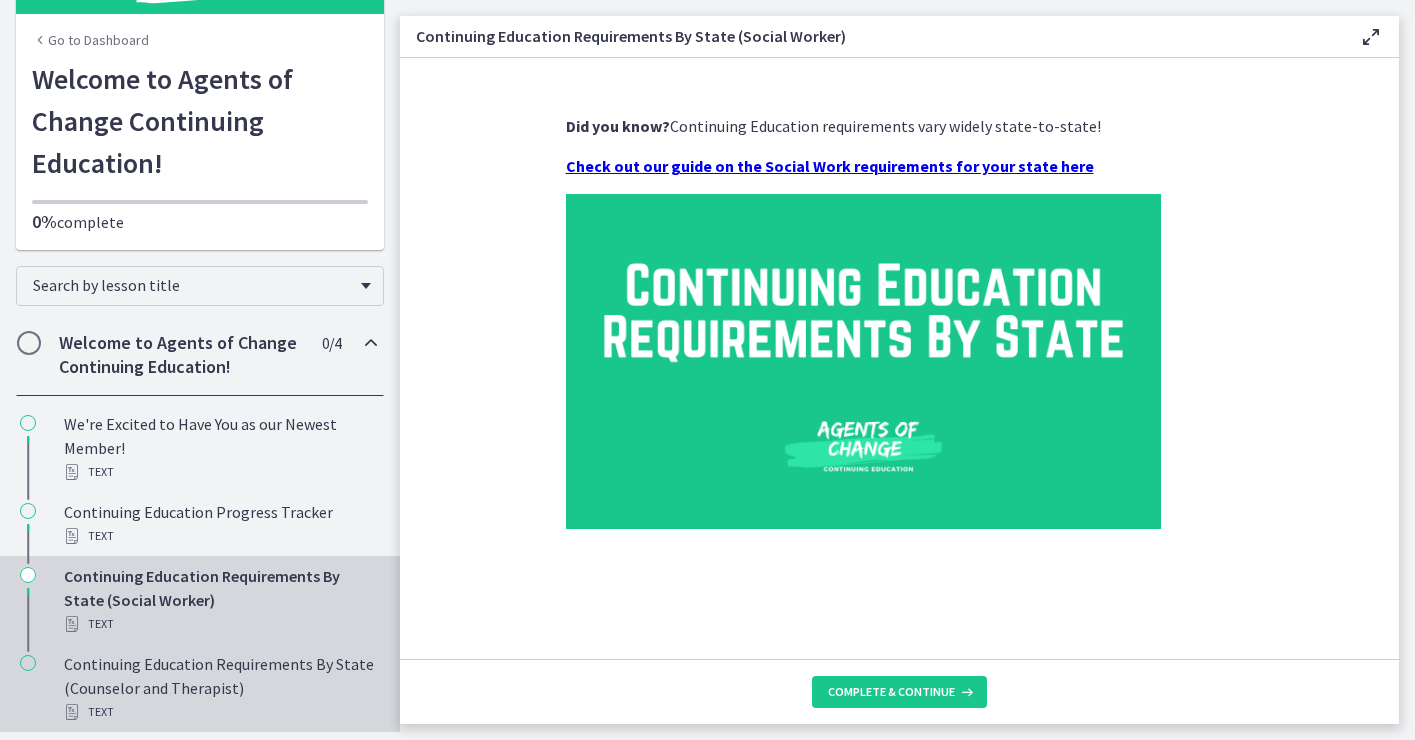 click on "Continuing Education Requirements By State (Counselor and Therapist)
Text" at bounding box center [220, 688] 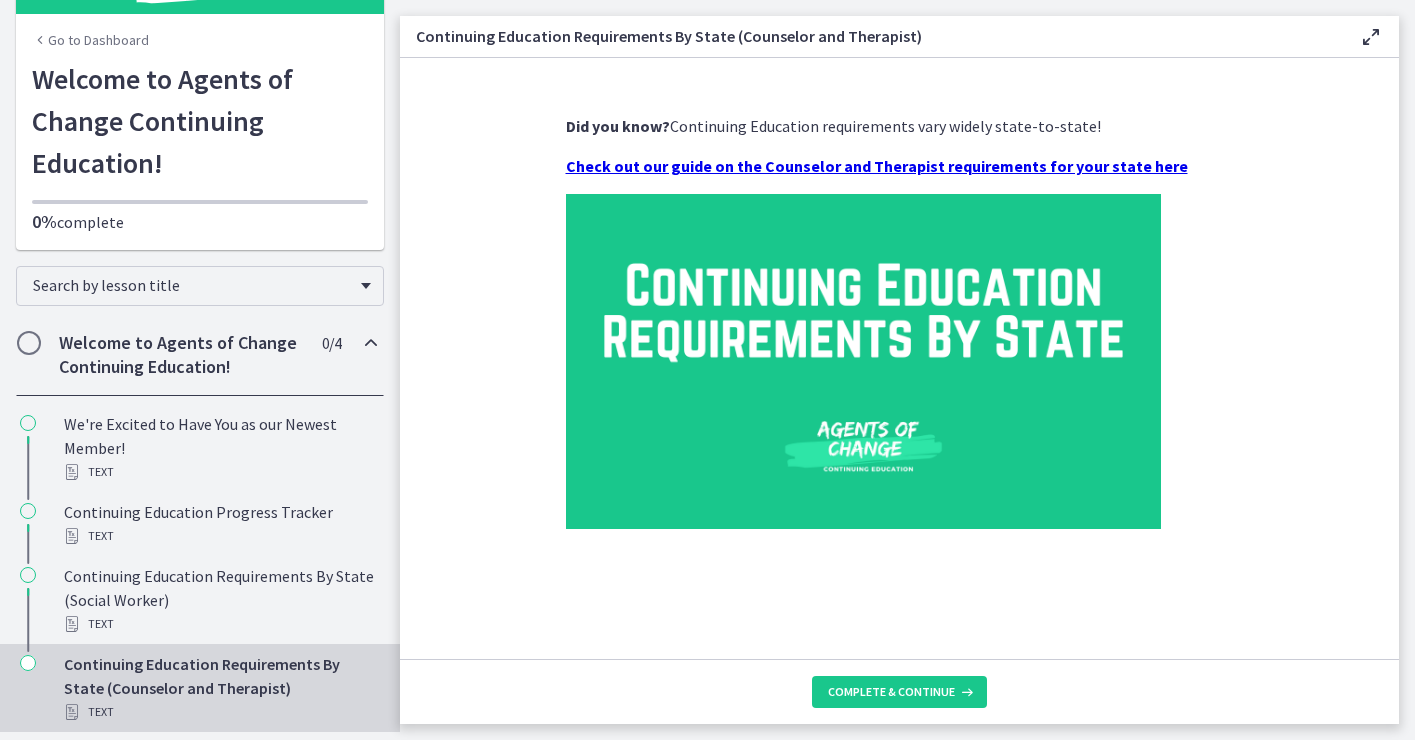 scroll, scrollTop: 0, scrollLeft: 0, axis: both 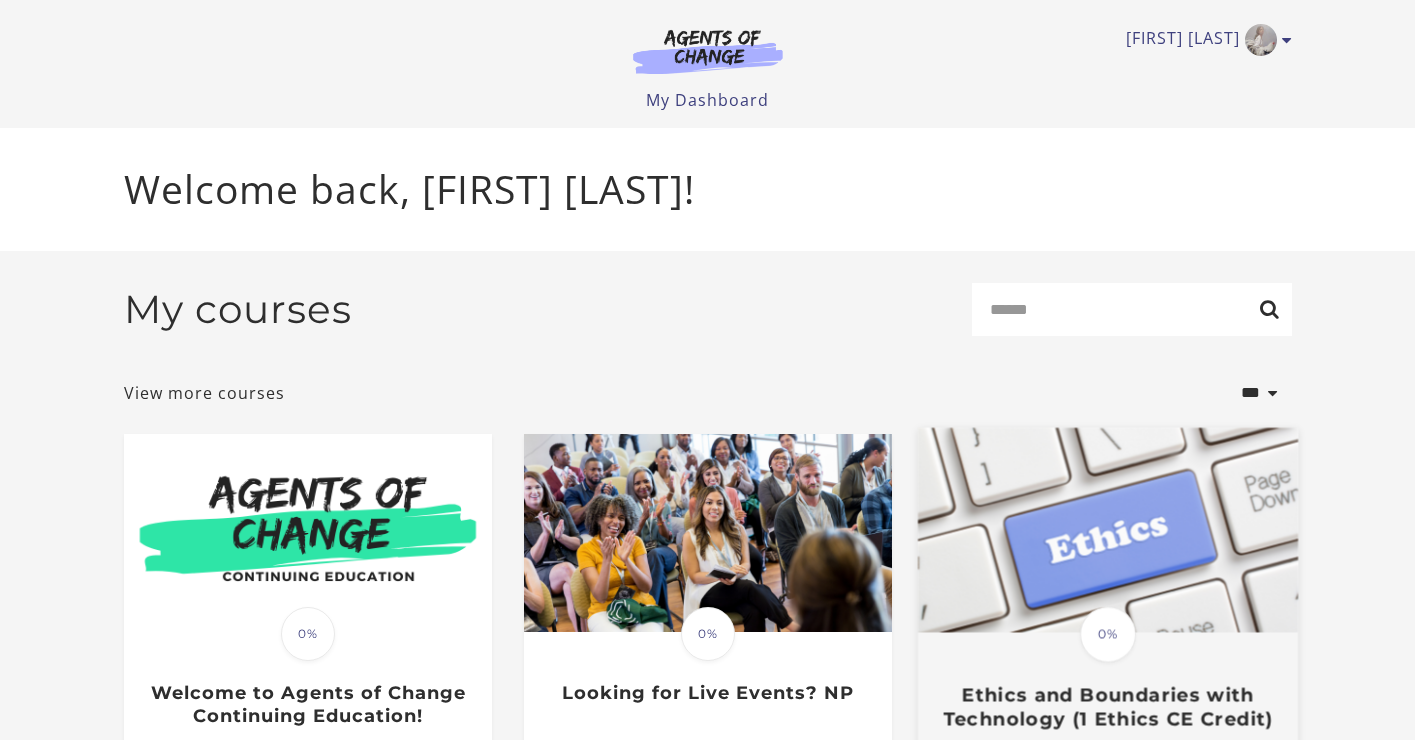 click at bounding box center [1107, 530] 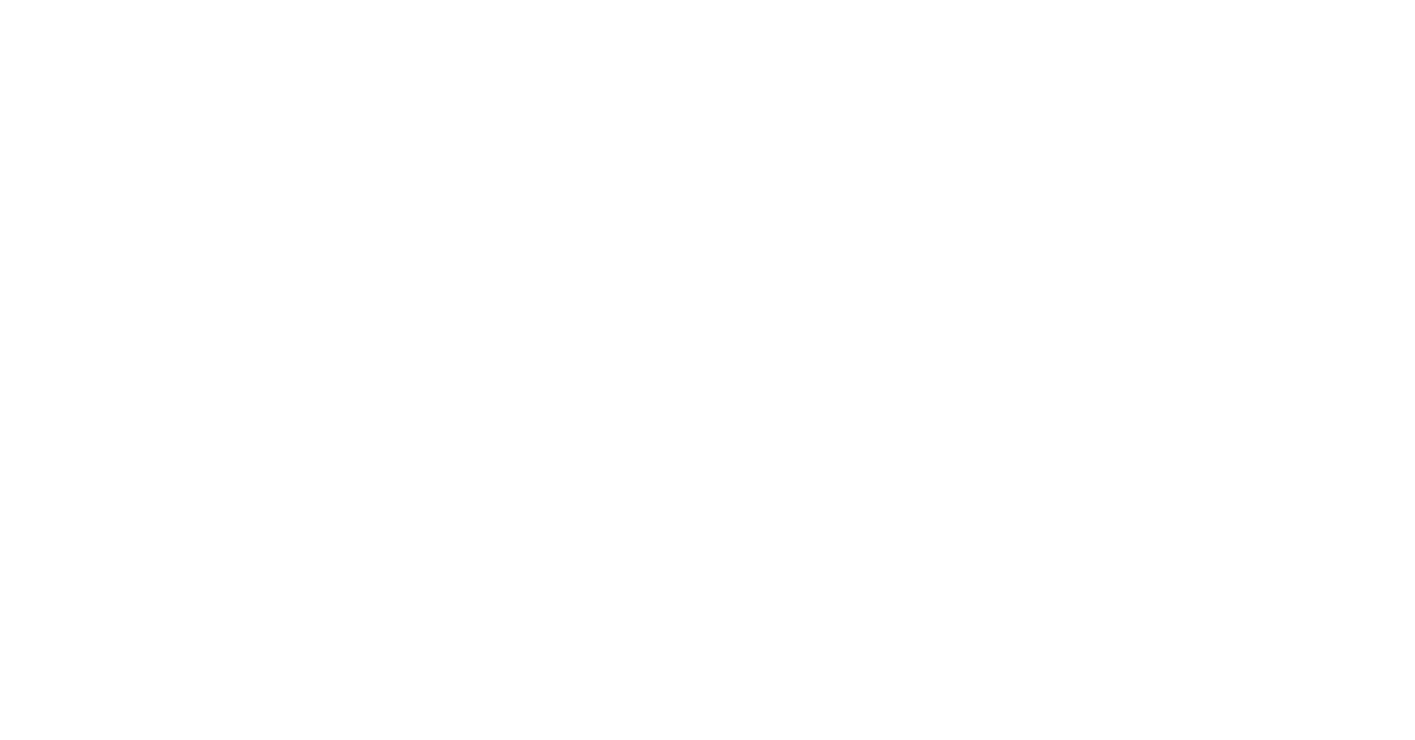 scroll, scrollTop: 0, scrollLeft: 0, axis: both 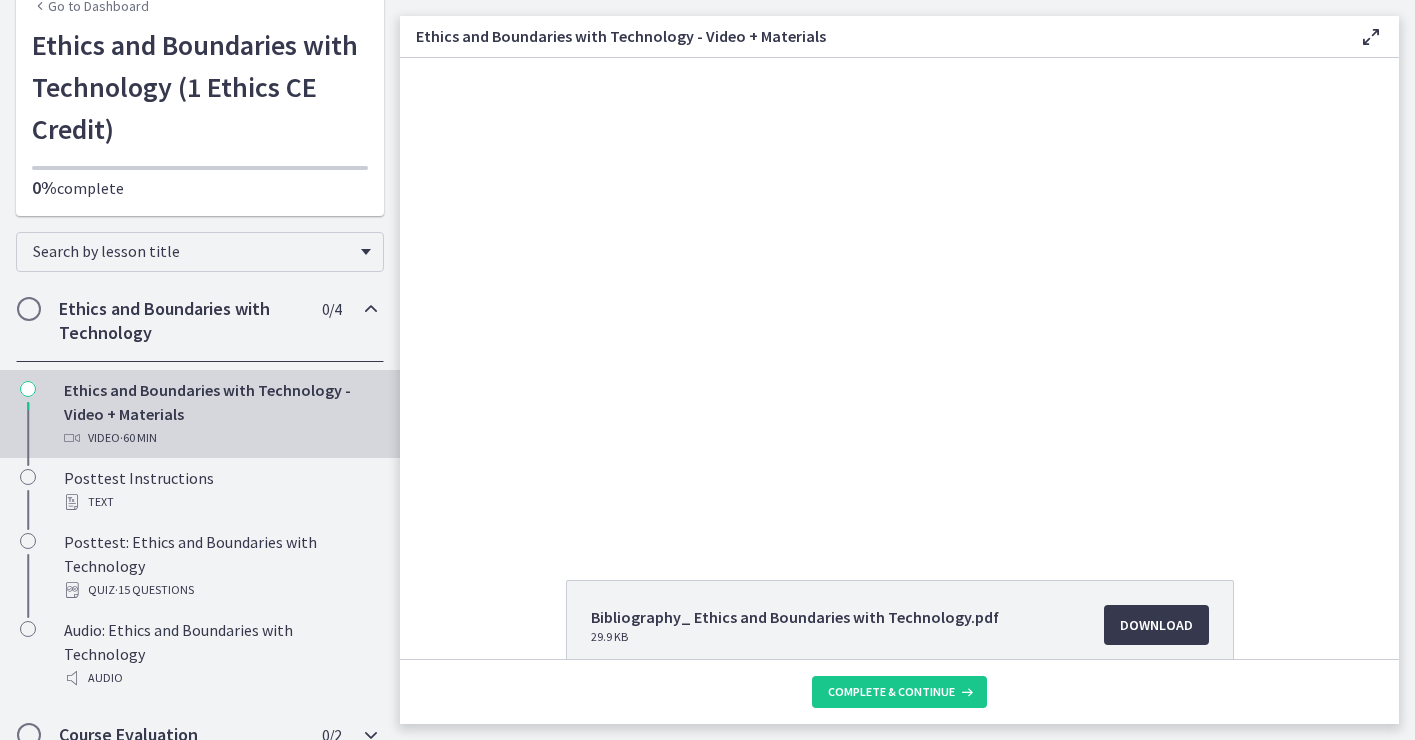 click on "Course Evaluation" at bounding box center (181, 735) 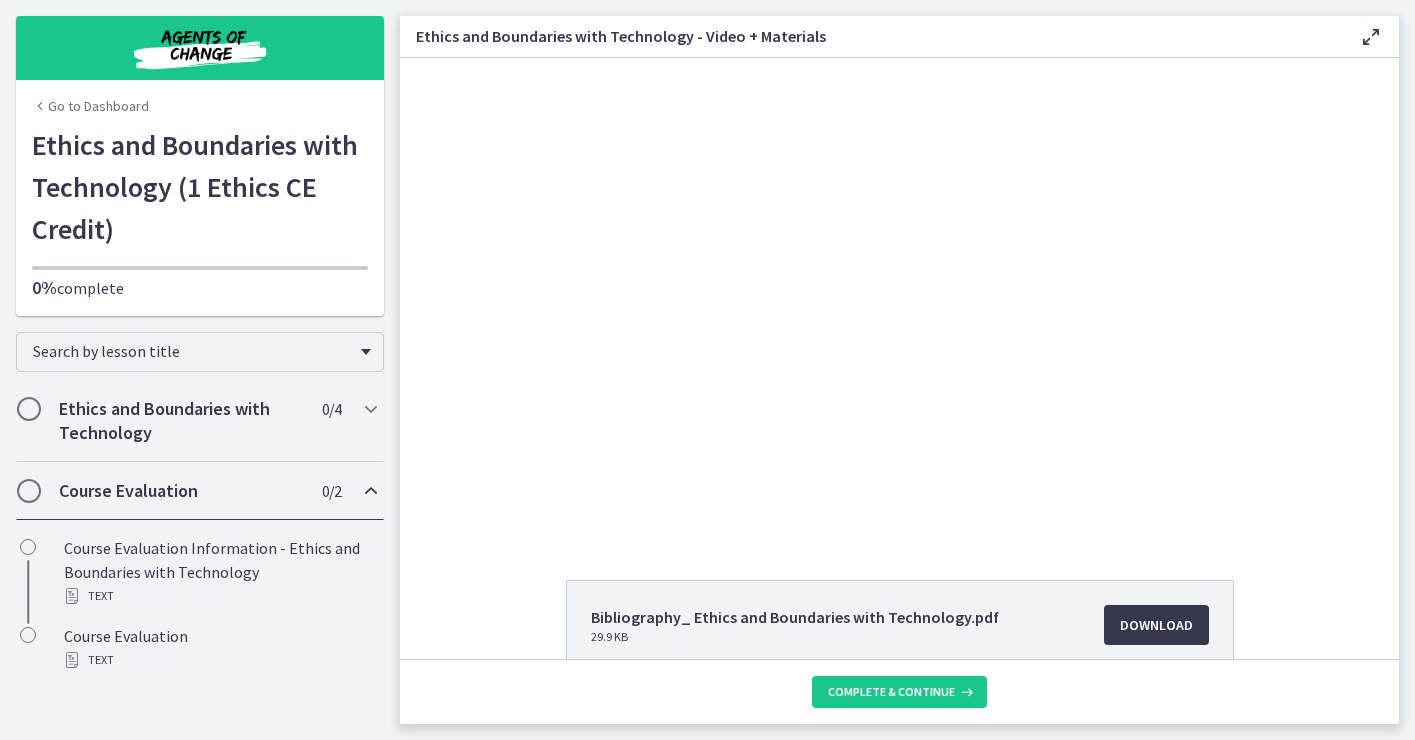 click on "Course Evaluation
0  /  2
Completed" at bounding box center (200, 491) 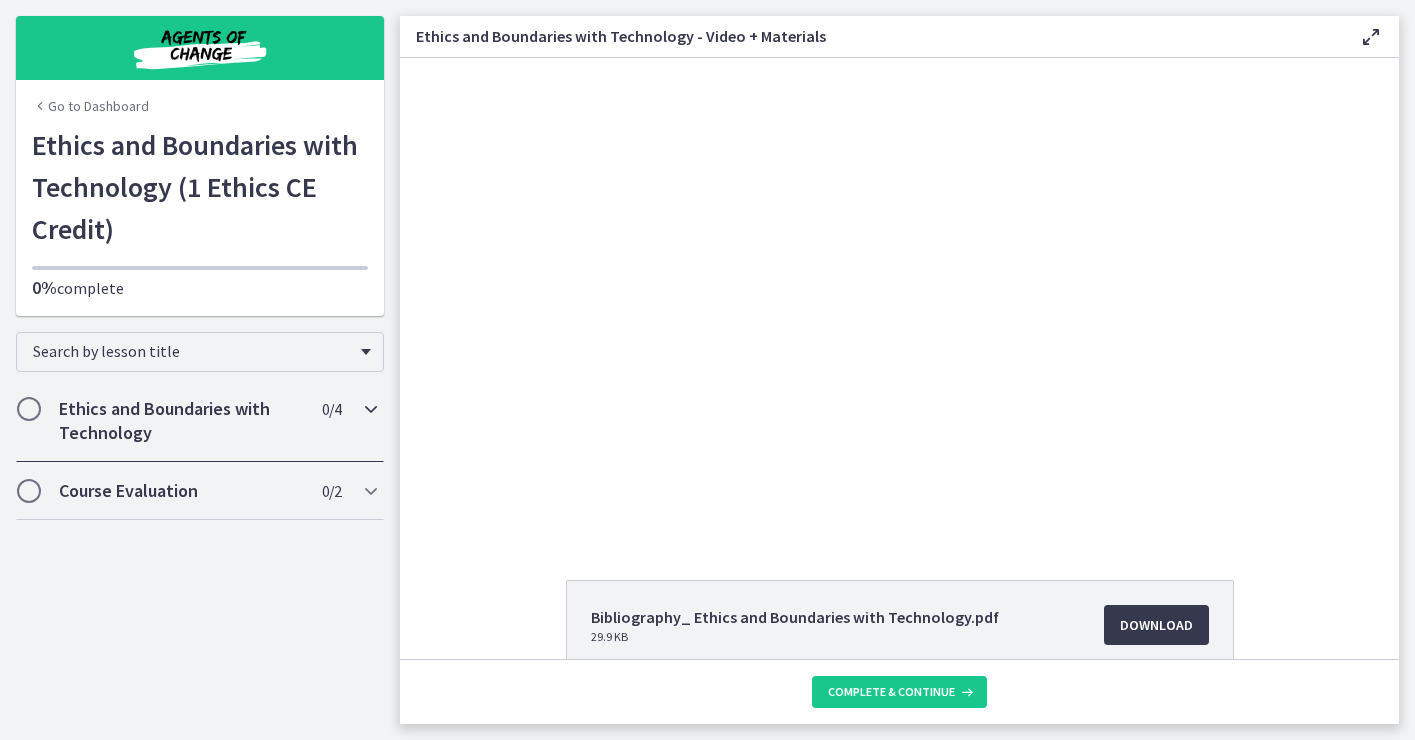 click on "Ethics and Boundaries with Technology" at bounding box center [181, 421] 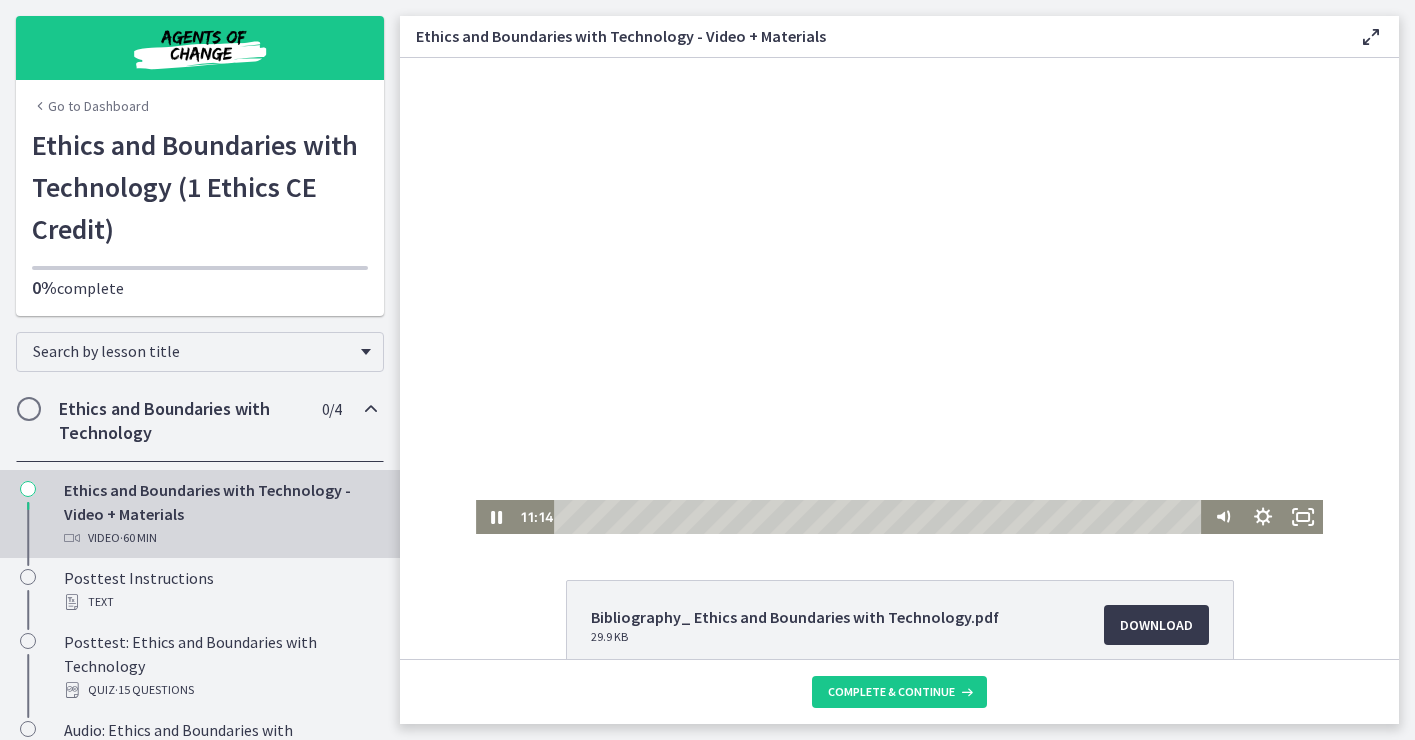 click at bounding box center (899, 296) 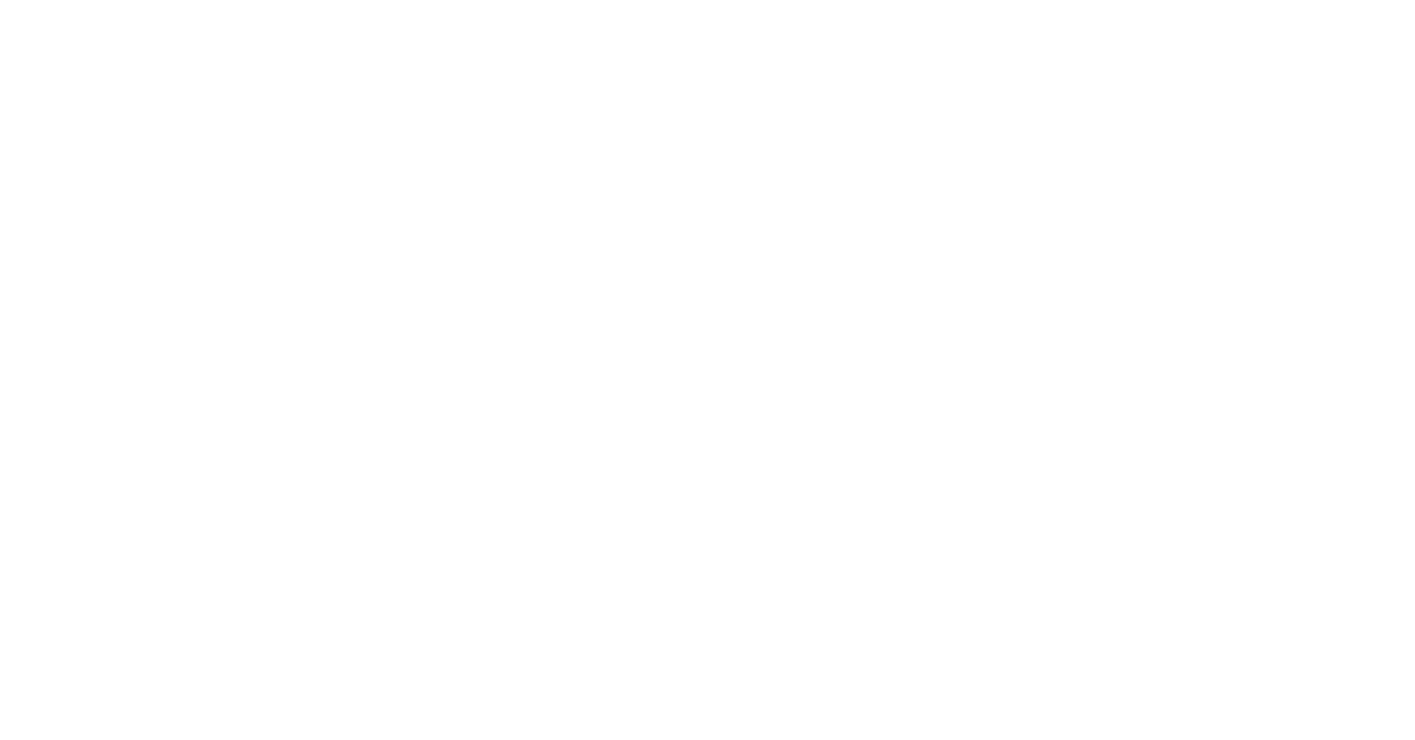 scroll, scrollTop: 0, scrollLeft: 0, axis: both 